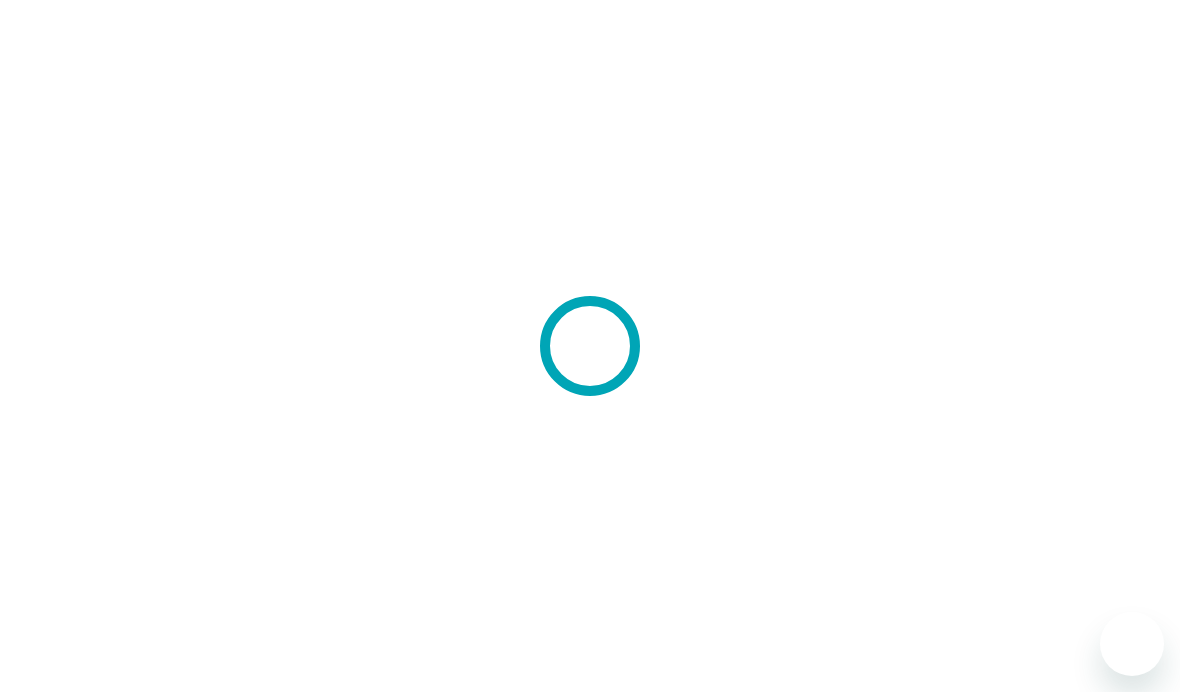 scroll, scrollTop: 0, scrollLeft: 0, axis: both 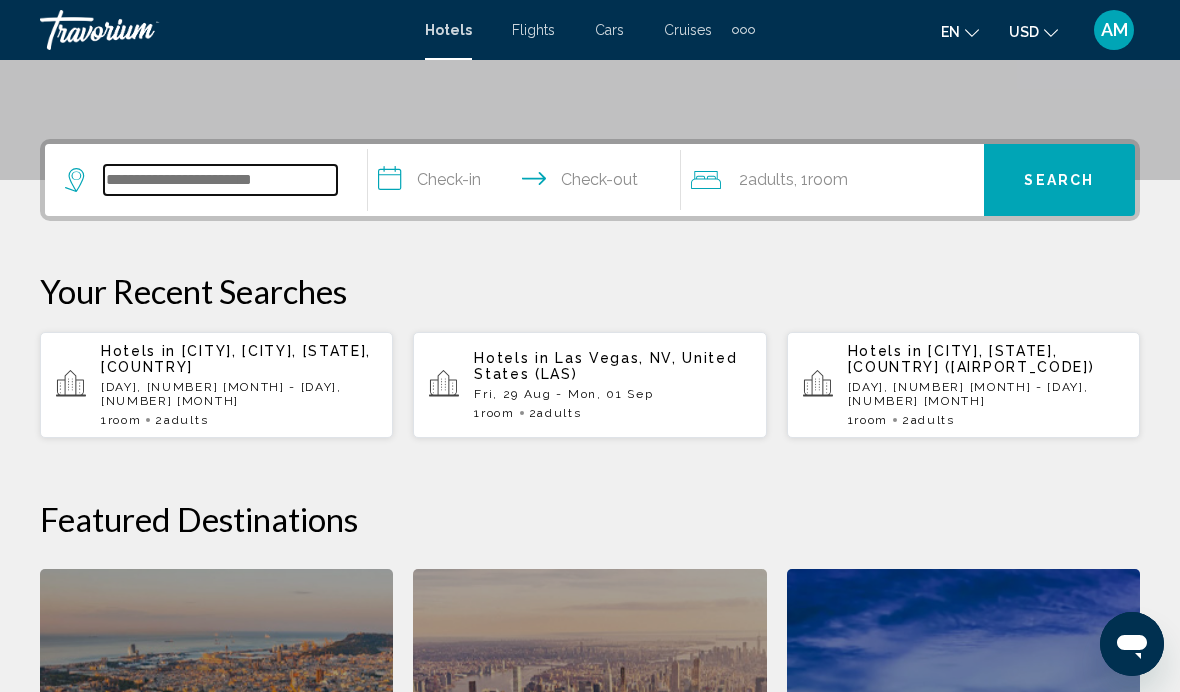 click at bounding box center [220, 180] 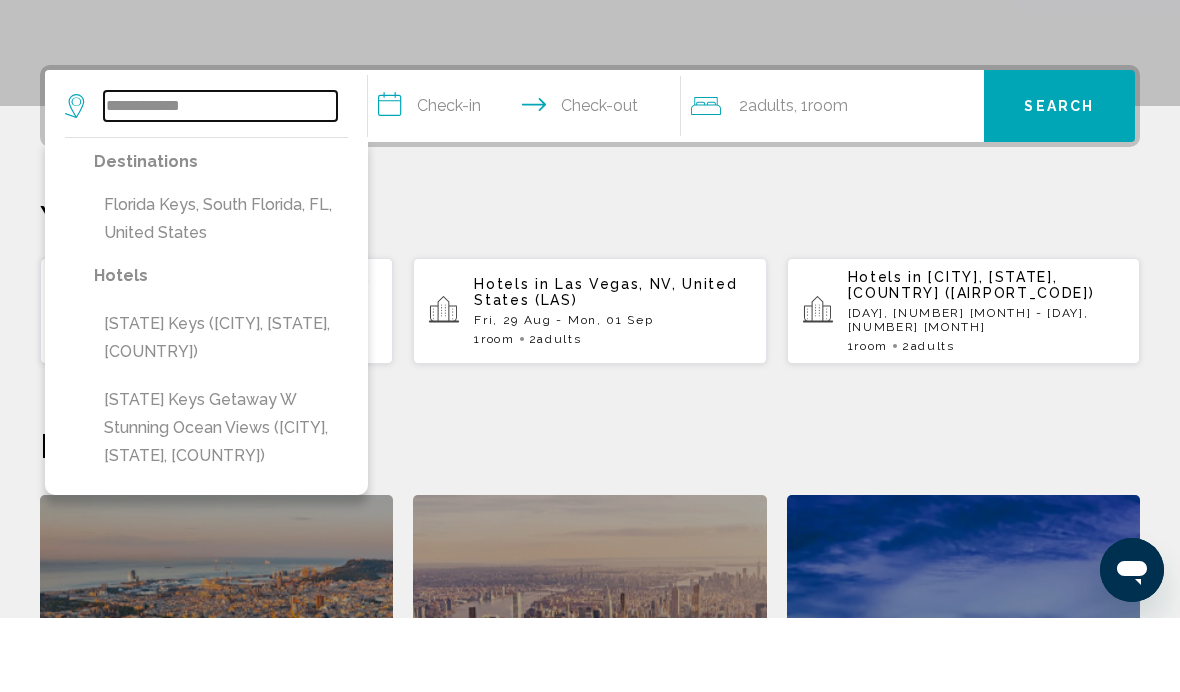 type on "**********" 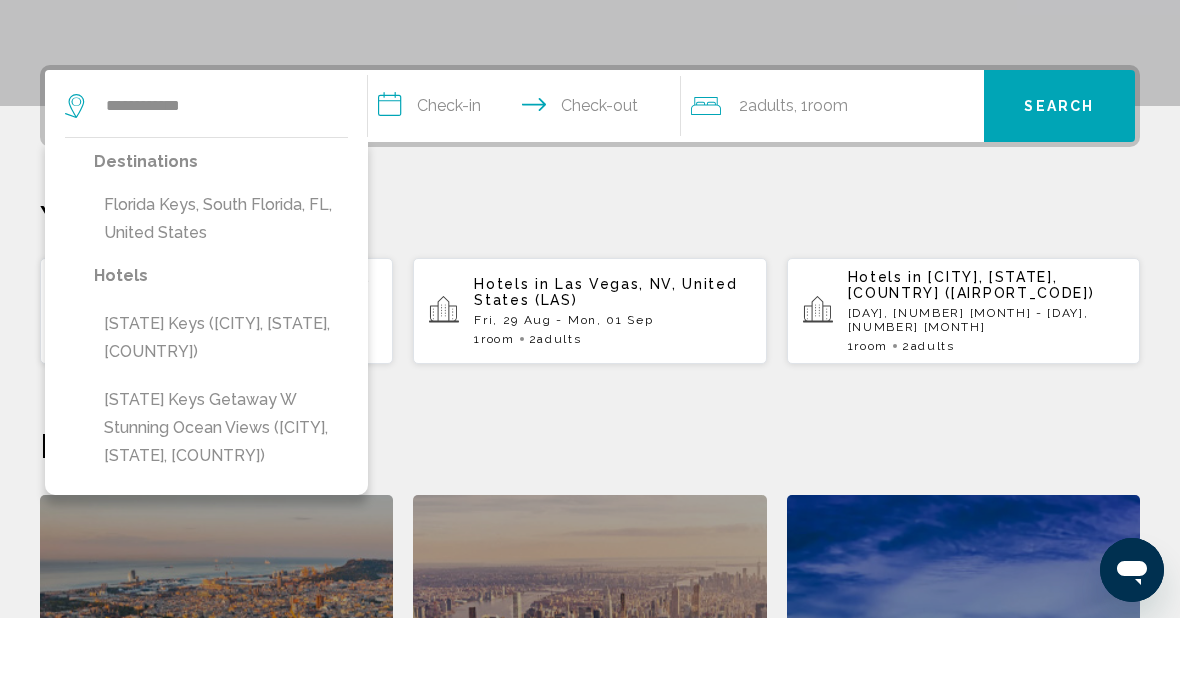click on "Florida Keys, South Florida, FL, United States" at bounding box center (221, 293) 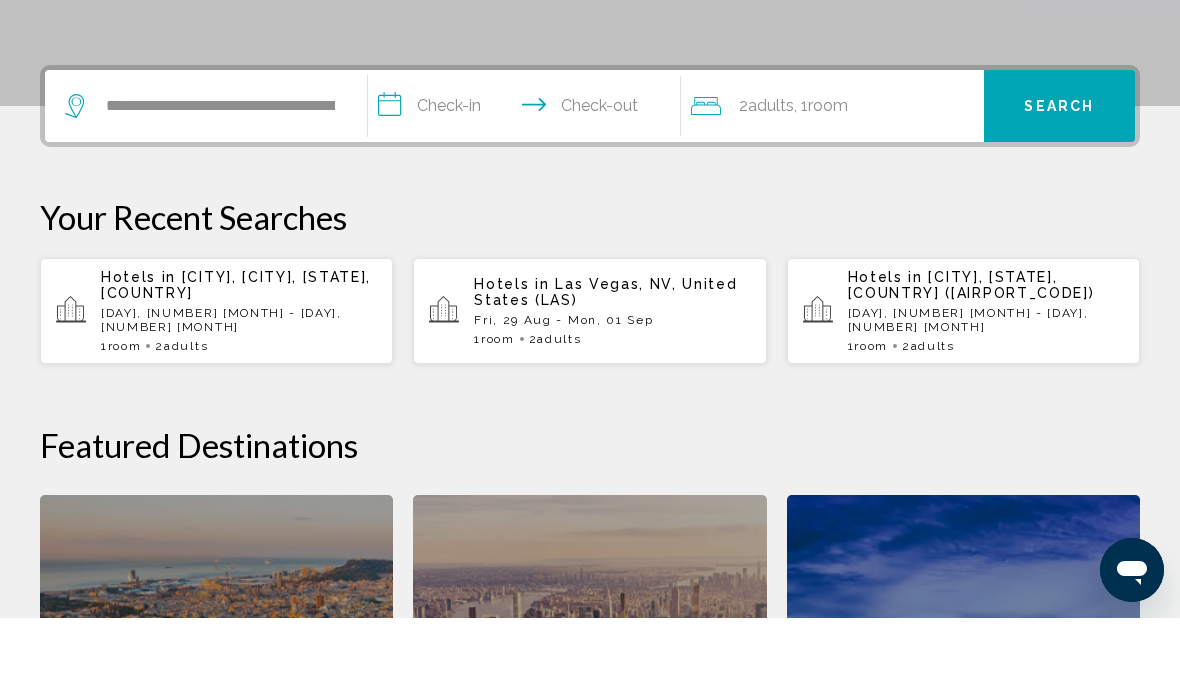 click on "**********" at bounding box center (528, 183) 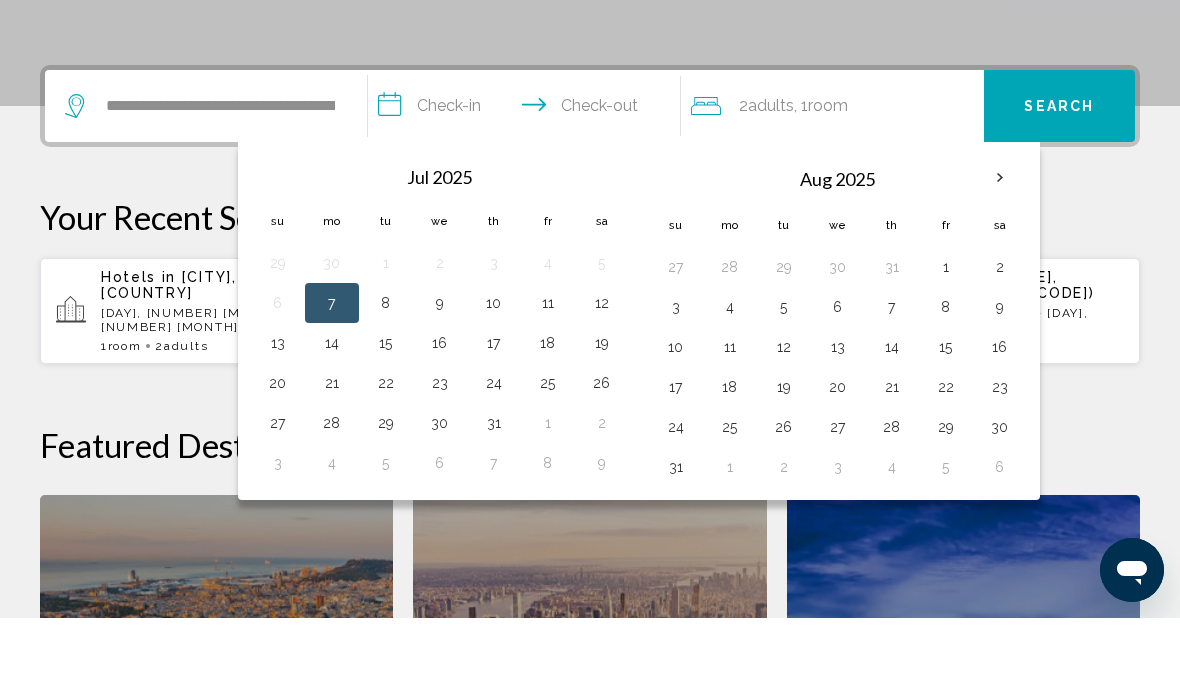scroll, scrollTop: 494, scrollLeft: 0, axis: vertical 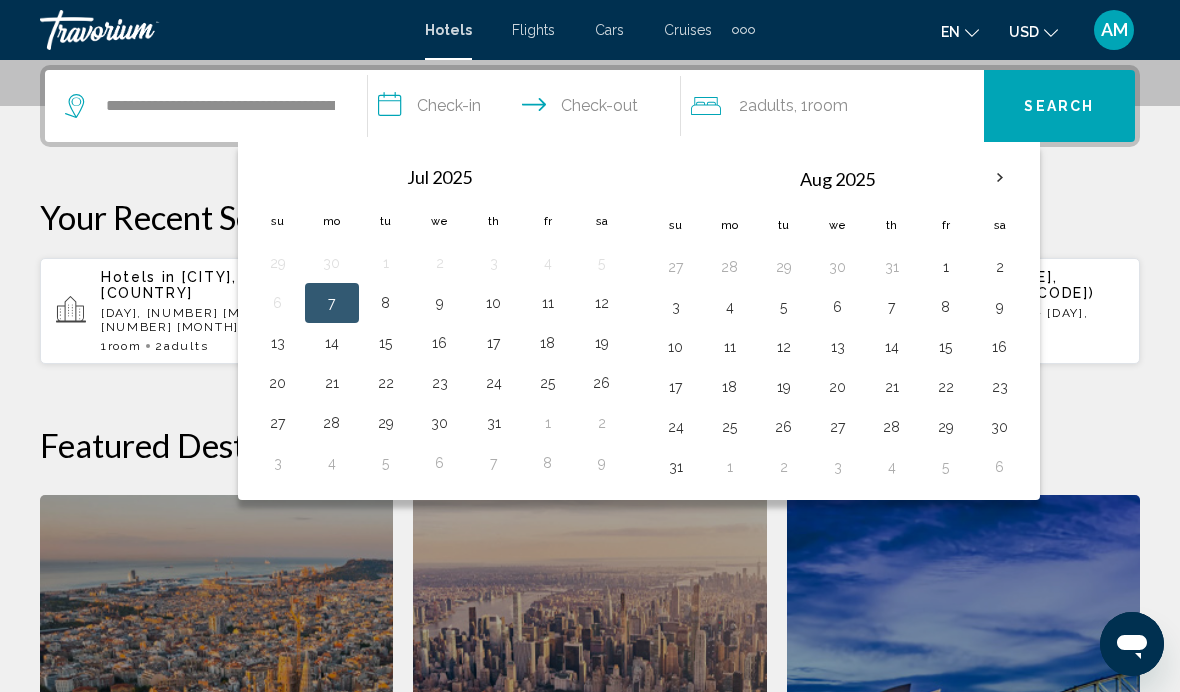 click at bounding box center [1000, 178] 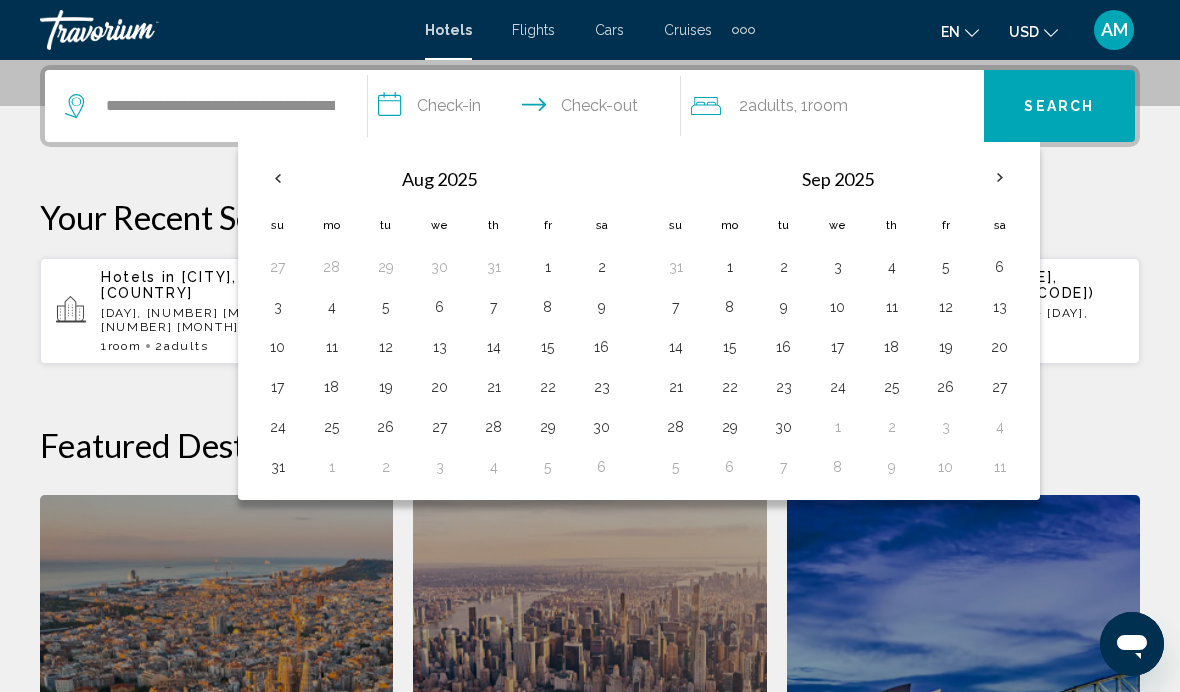 click at bounding box center [1000, 178] 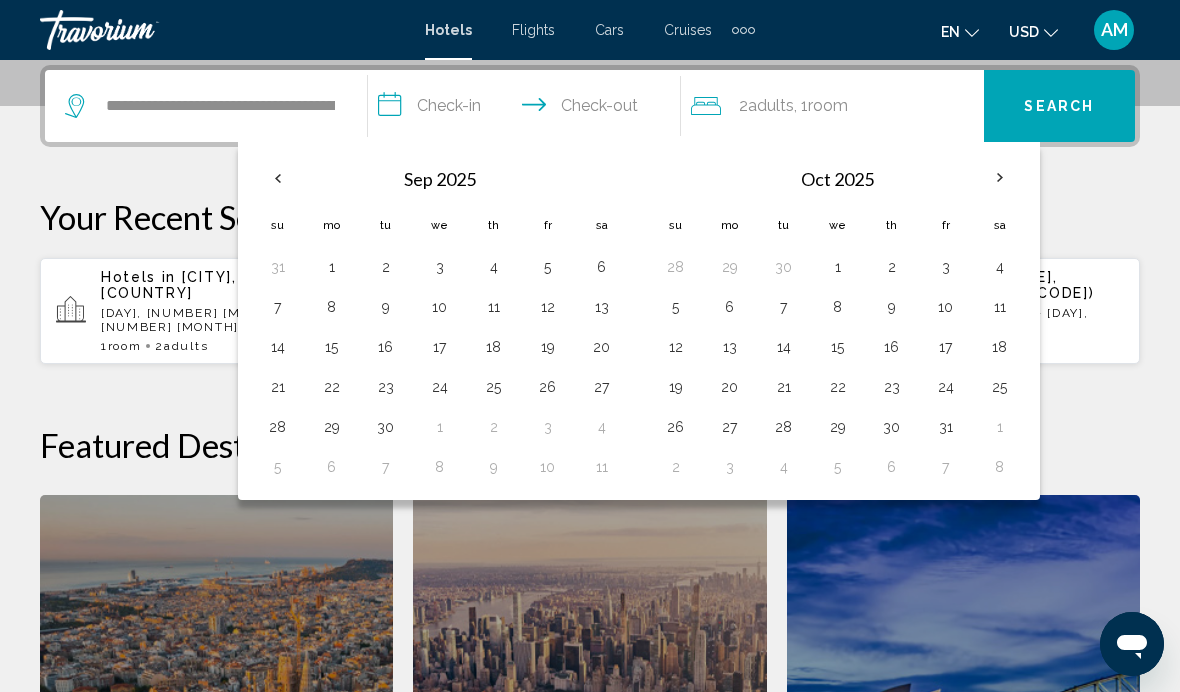 click on "15" at bounding box center (838, 347) 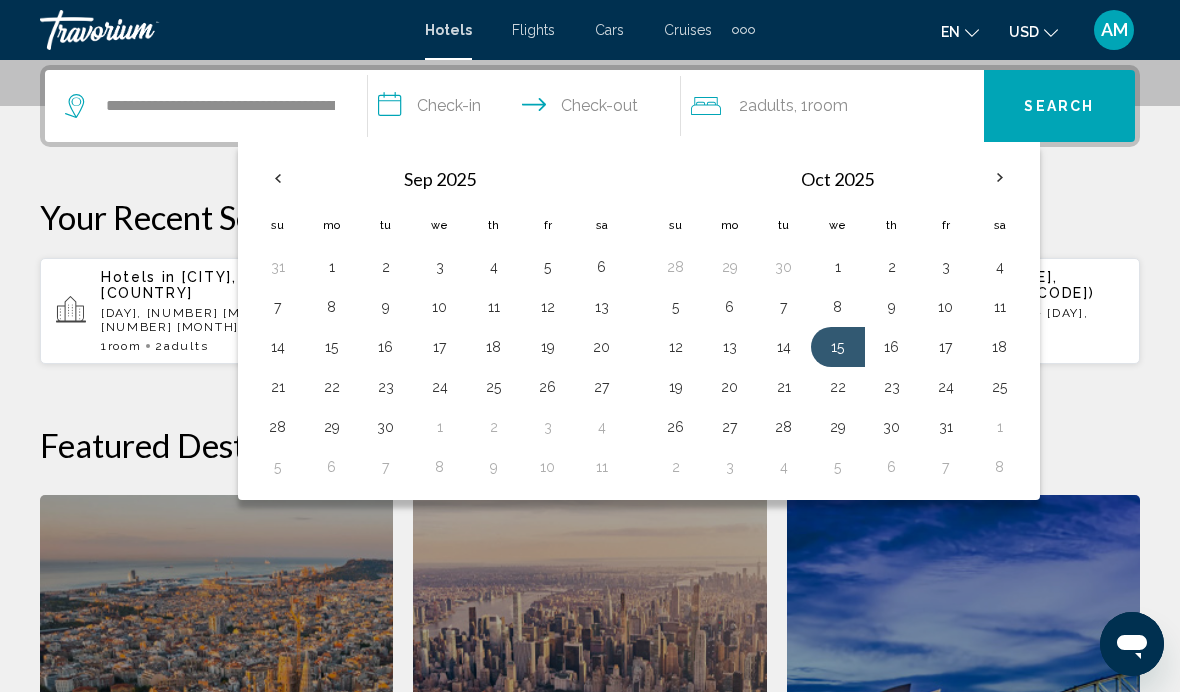click on "20" at bounding box center [730, 387] 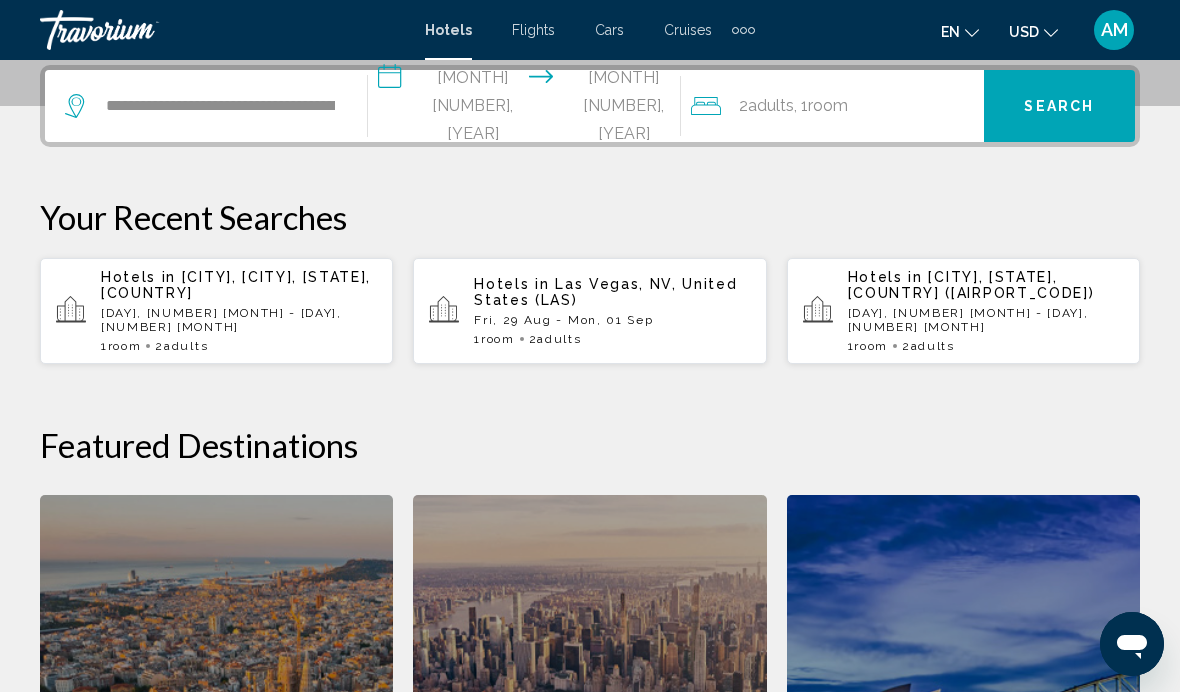 click on "Search" at bounding box center (1059, 107) 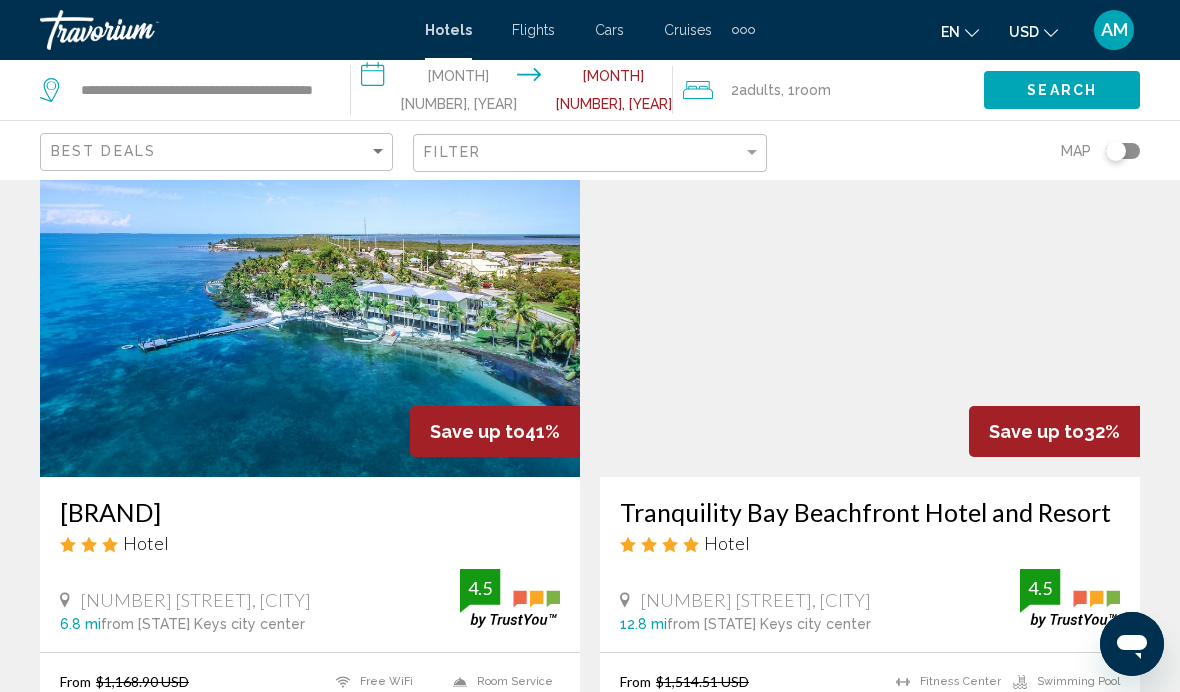 scroll, scrollTop: 95, scrollLeft: 0, axis: vertical 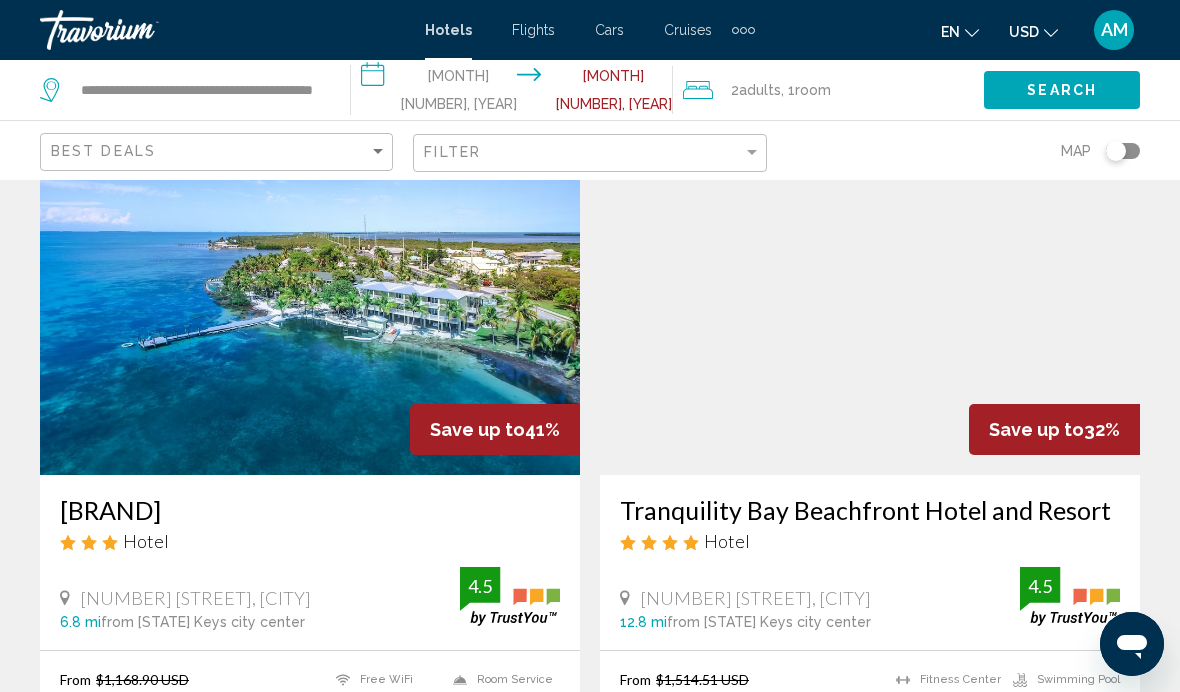 click at bounding box center (310, 315) 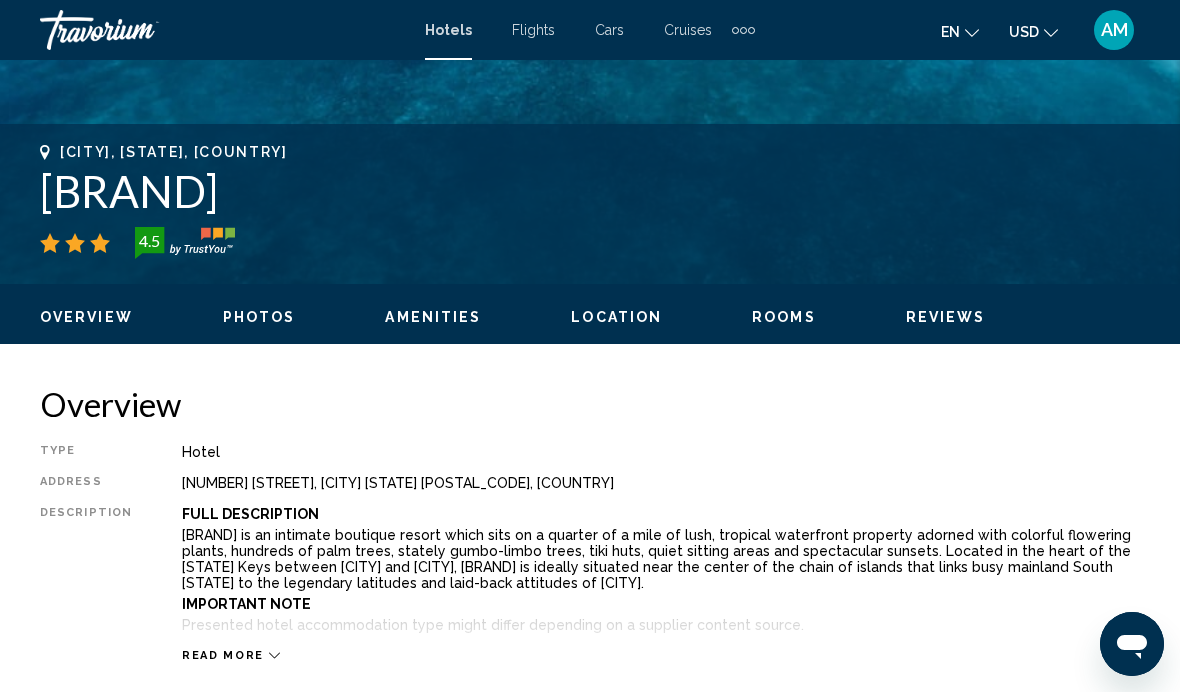 scroll, scrollTop: 739, scrollLeft: 0, axis: vertical 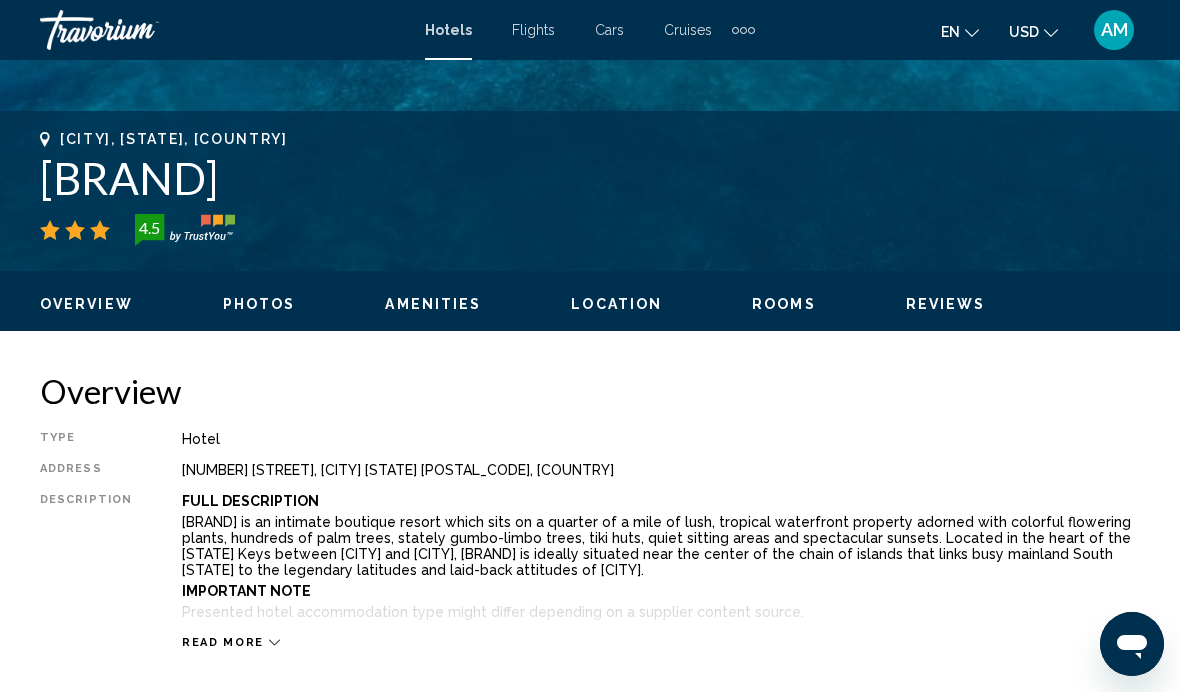 click on "Photos" at bounding box center (259, 304) 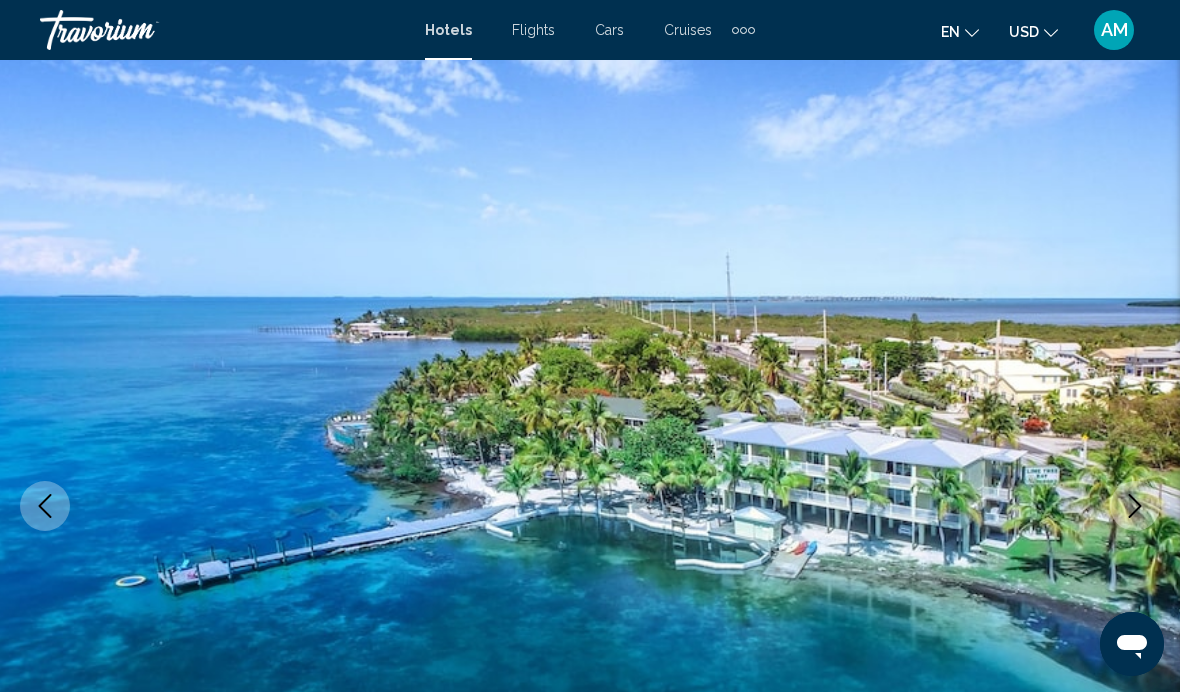 scroll, scrollTop: 0, scrollLeft: 0, axis: both 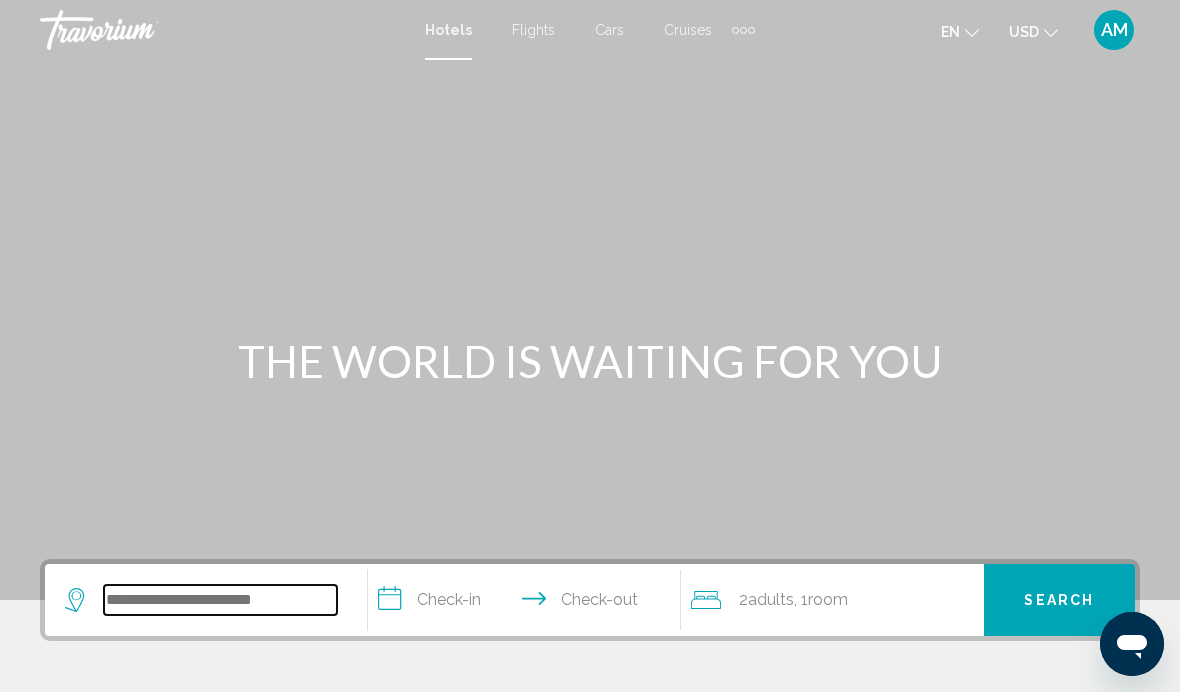 click at bounding box center (220, 600) 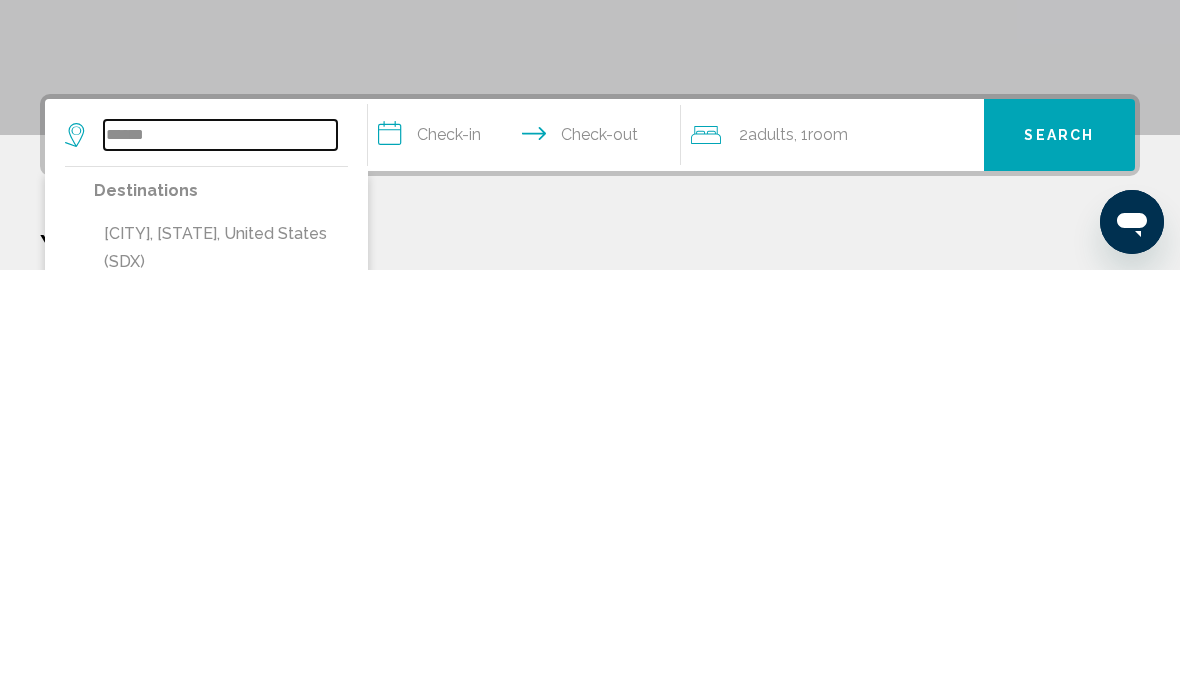 type on "******" 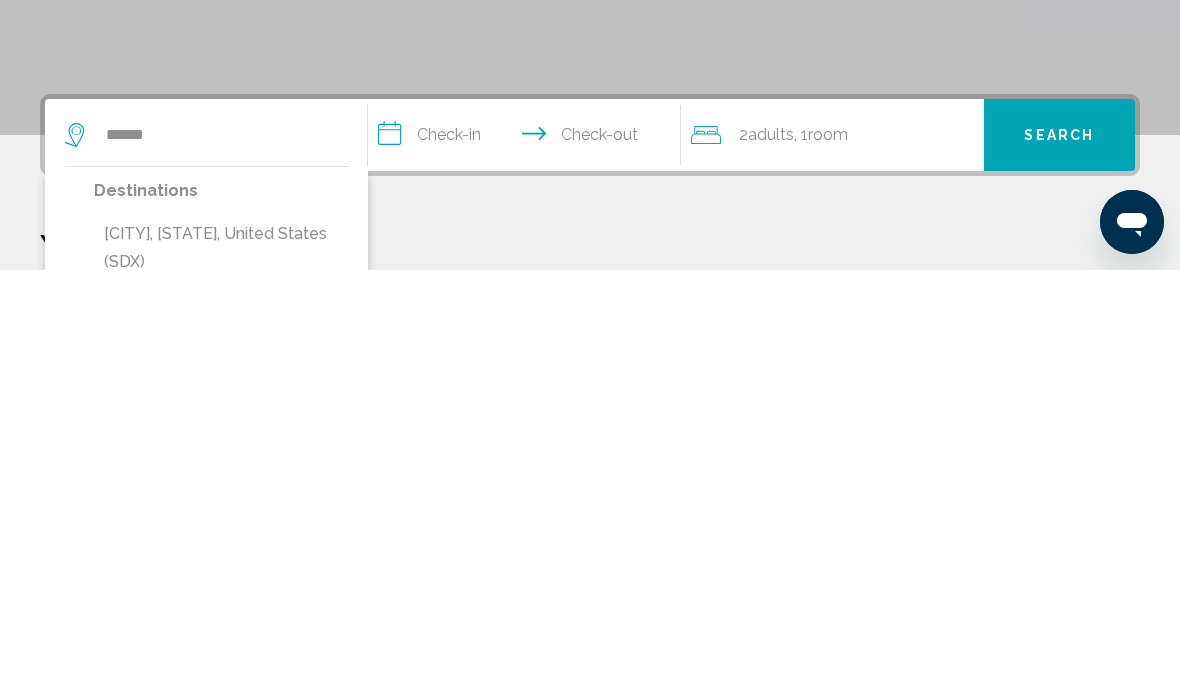 click on "Sedona, AZ, United States (SDX)" at bounding box center [221, 670] 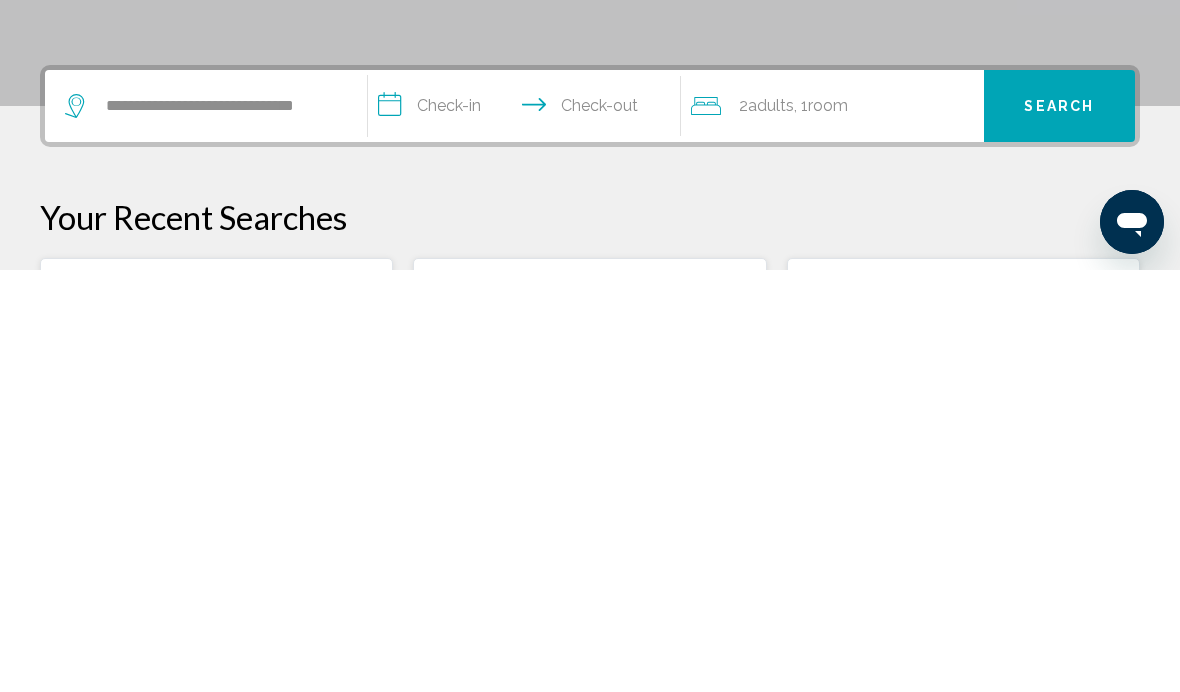click on "**********" at bounding box center [528, 531] 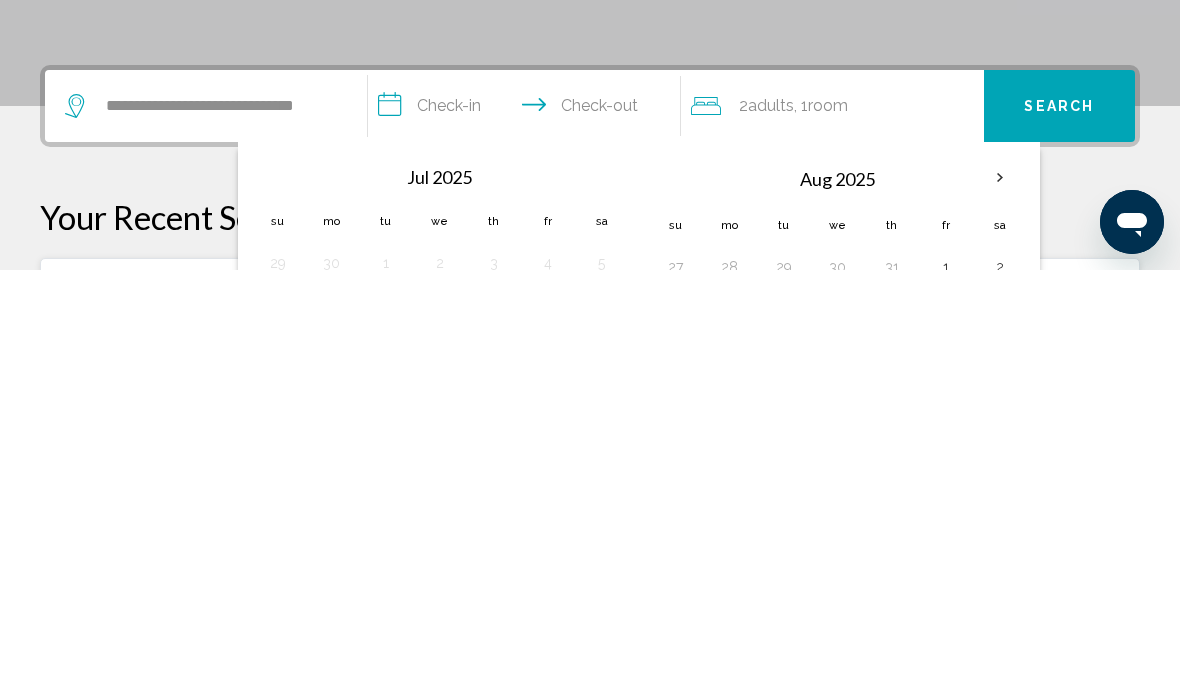 scroll, scrollTop: 494, scrollLeft: 0, axis: vertical 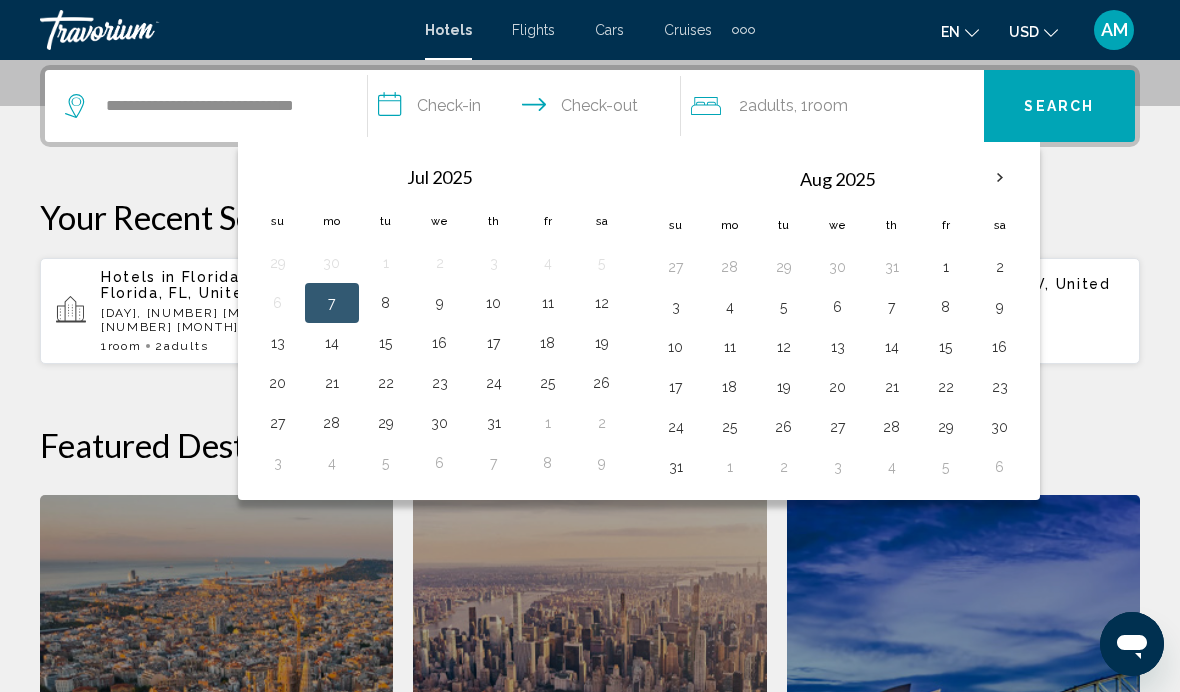 click at bounding box center [1000, 178] 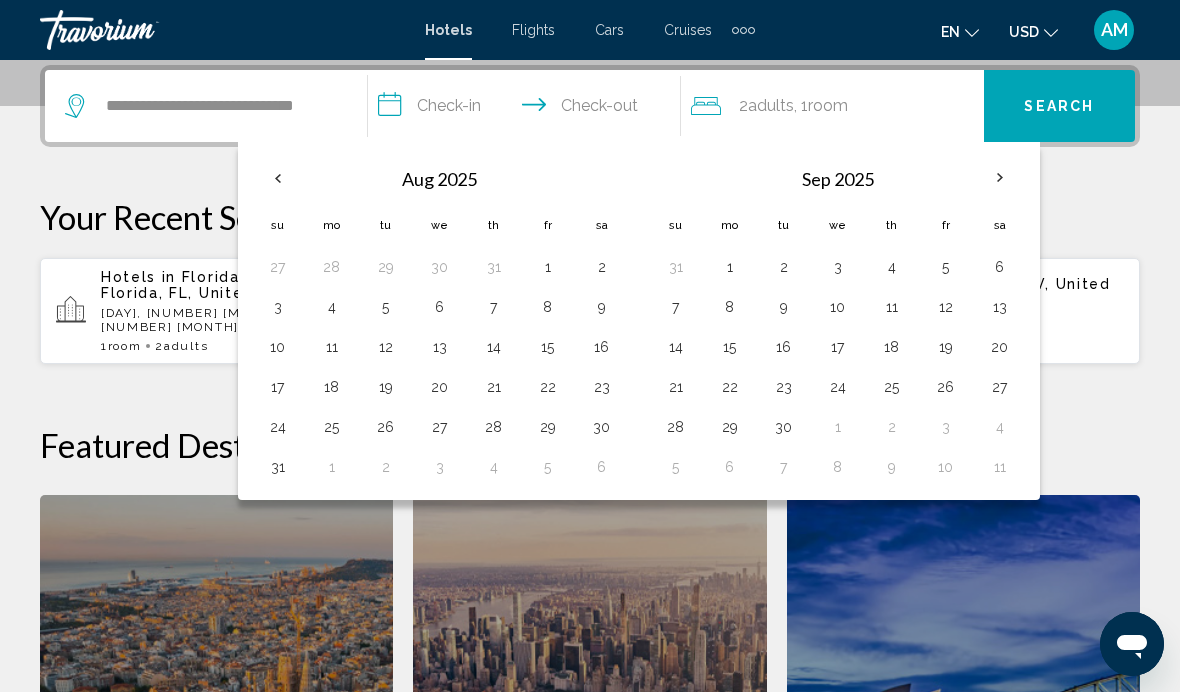 click at bounding box center [1000, 178] 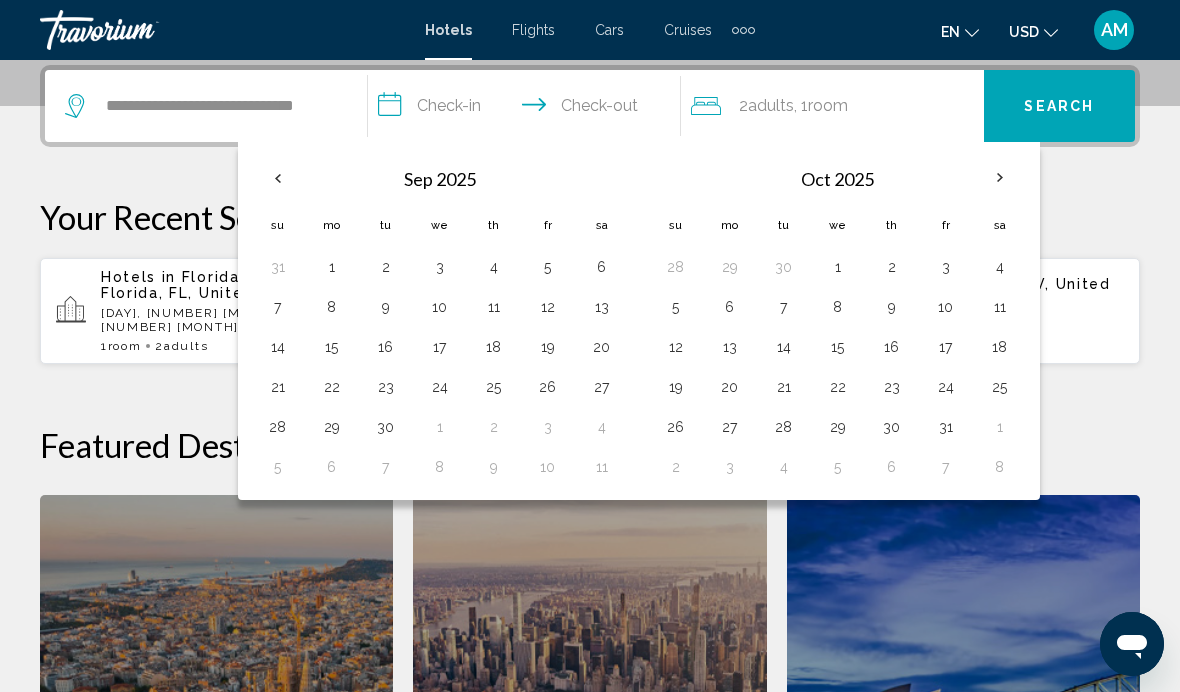click on "13" at bounding box center (730, 347) 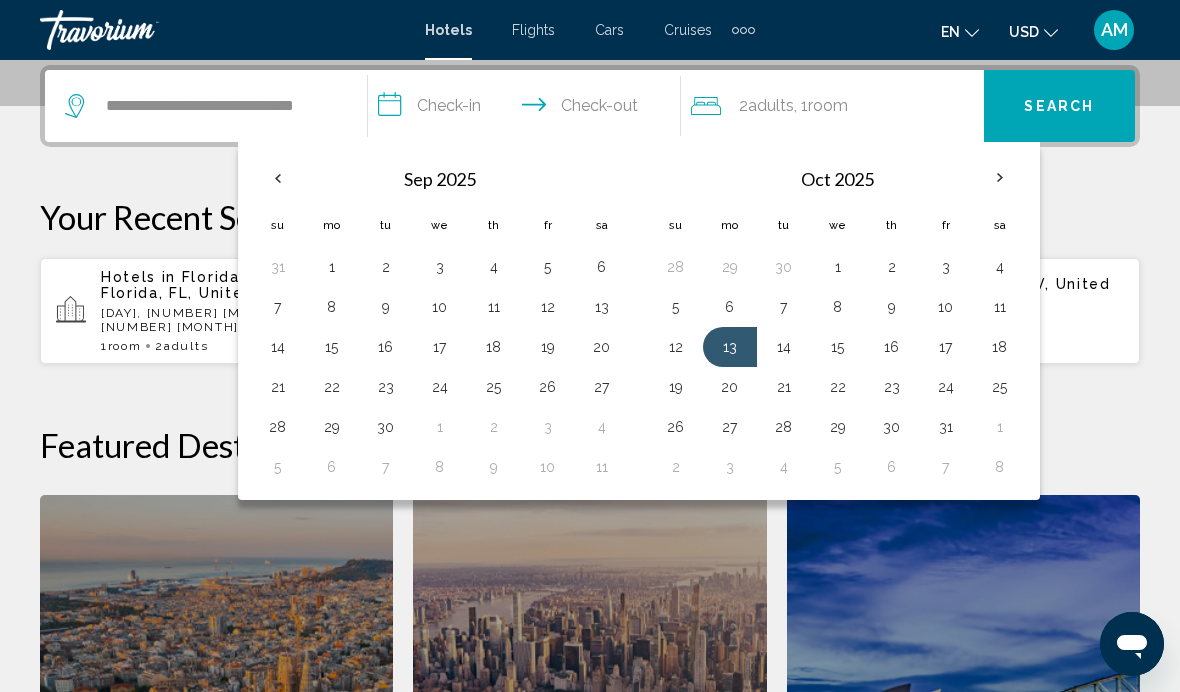 click on "17" at bounding box center [946, 347] 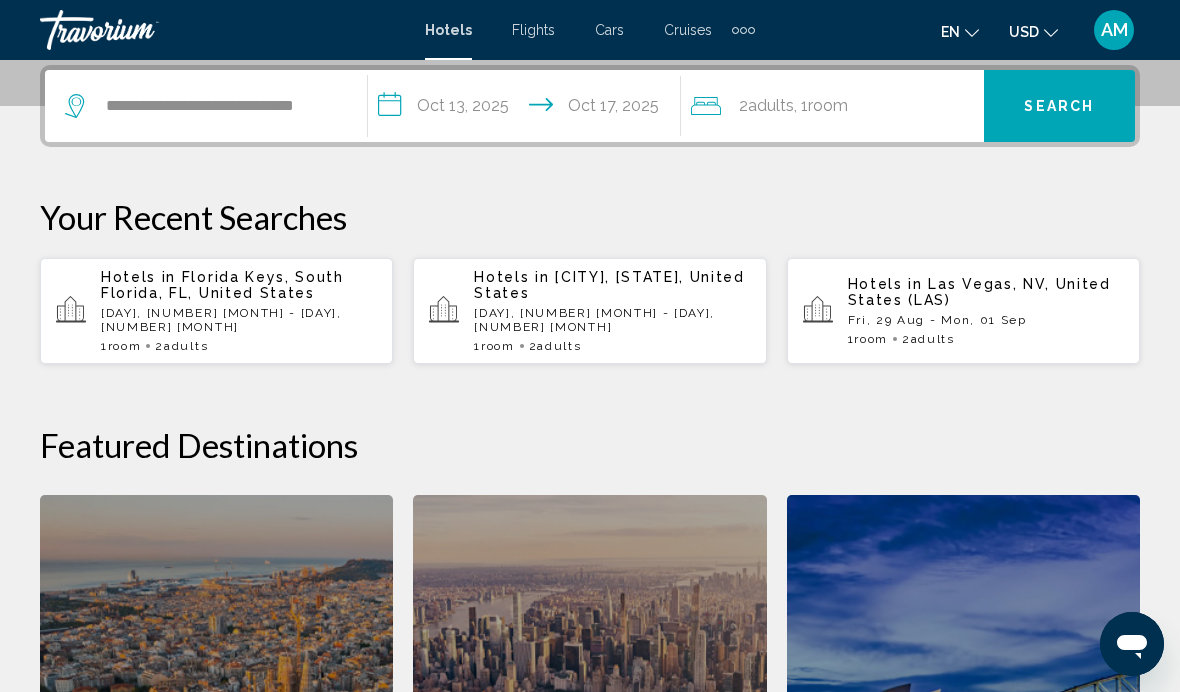 click on "Search" at bounding box center (1059, 106) 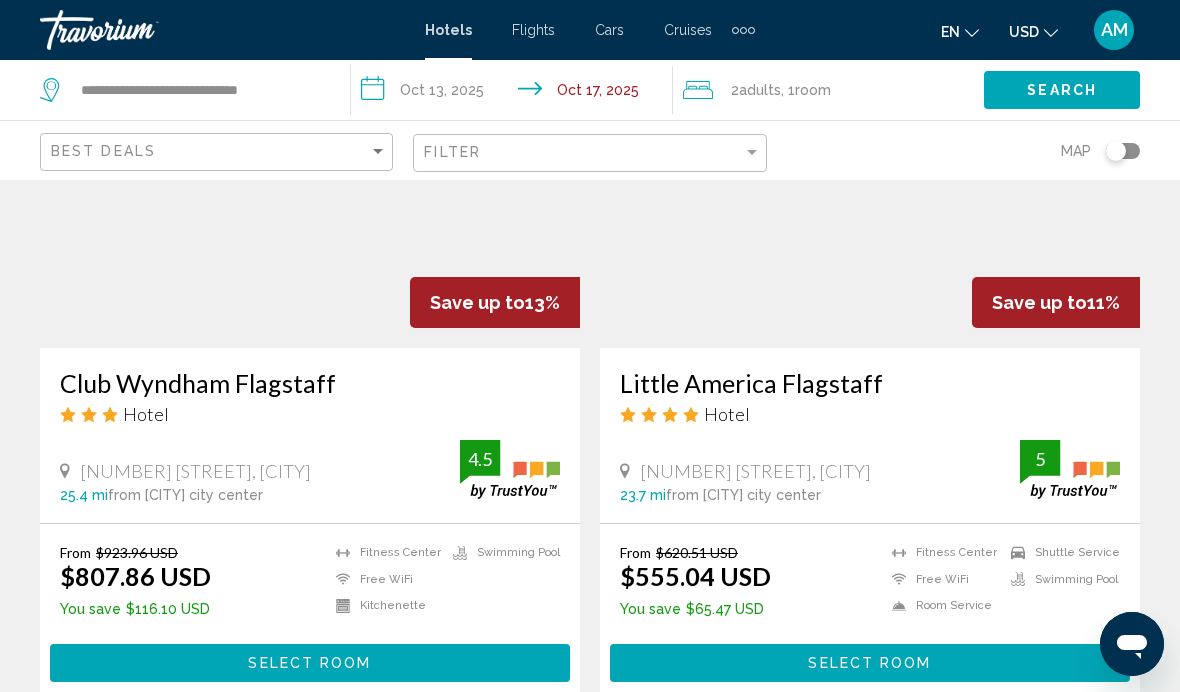 scroll, scrollTop: 3931, scrollLeft: 0, axis: vertical 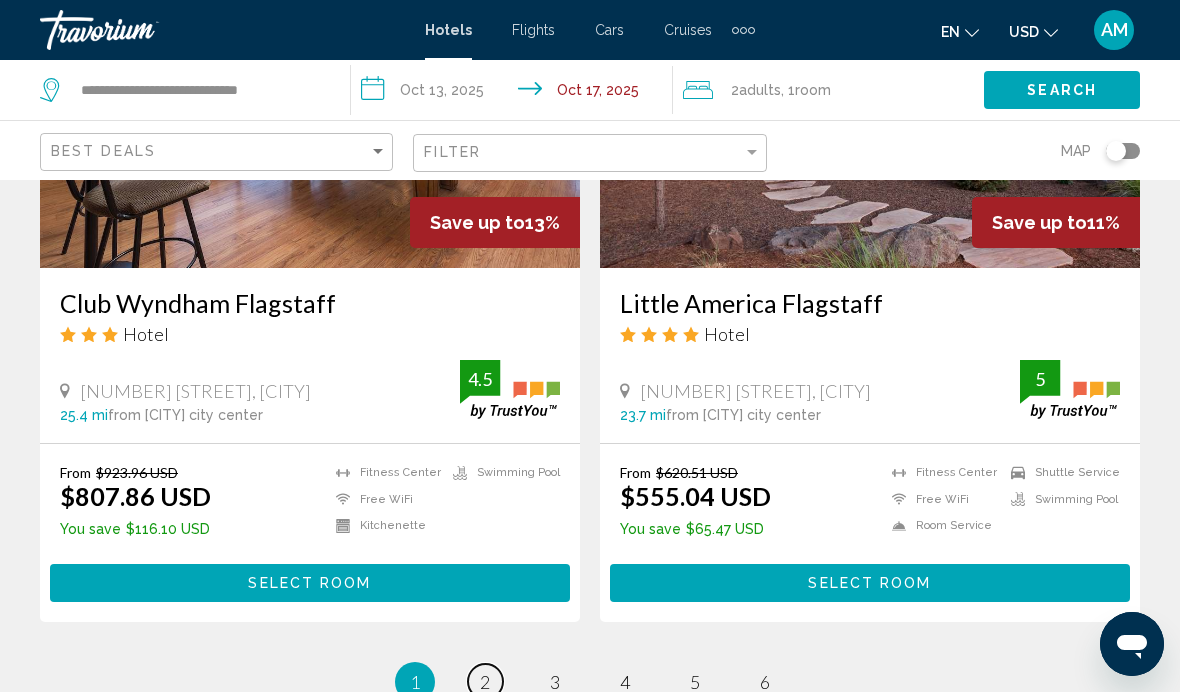 click on "2" at bounding box center [485, 682] 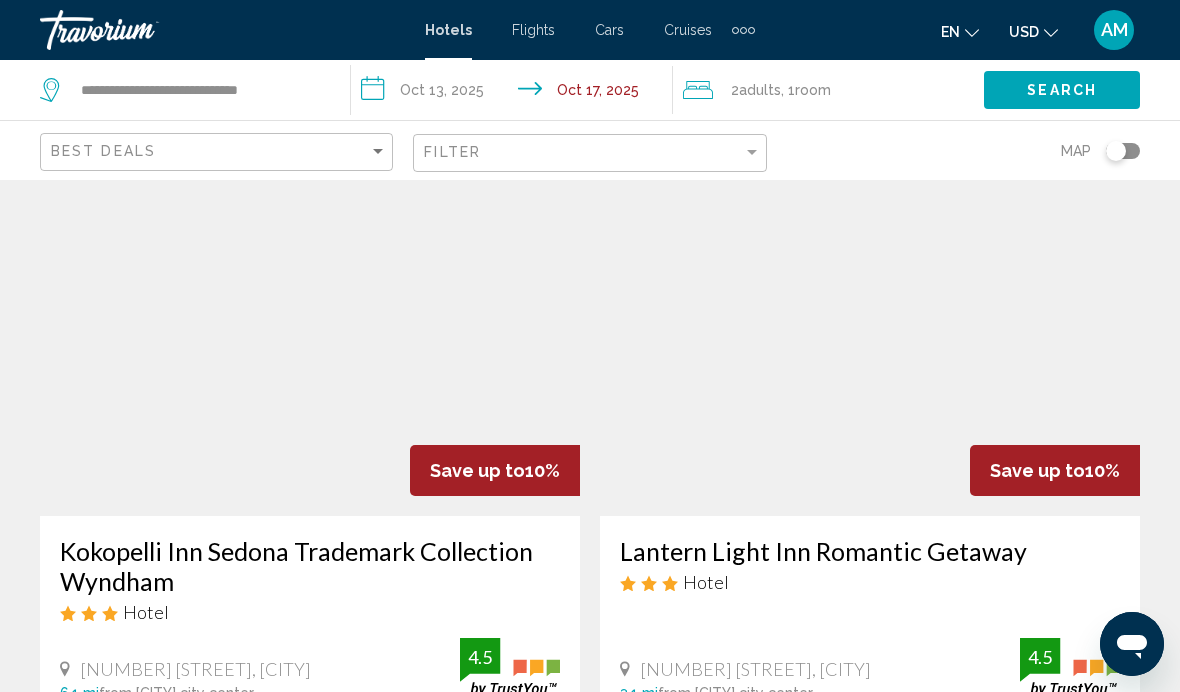 scroll, scrollTop: 51, scrollLeft: 0, axis: vertical 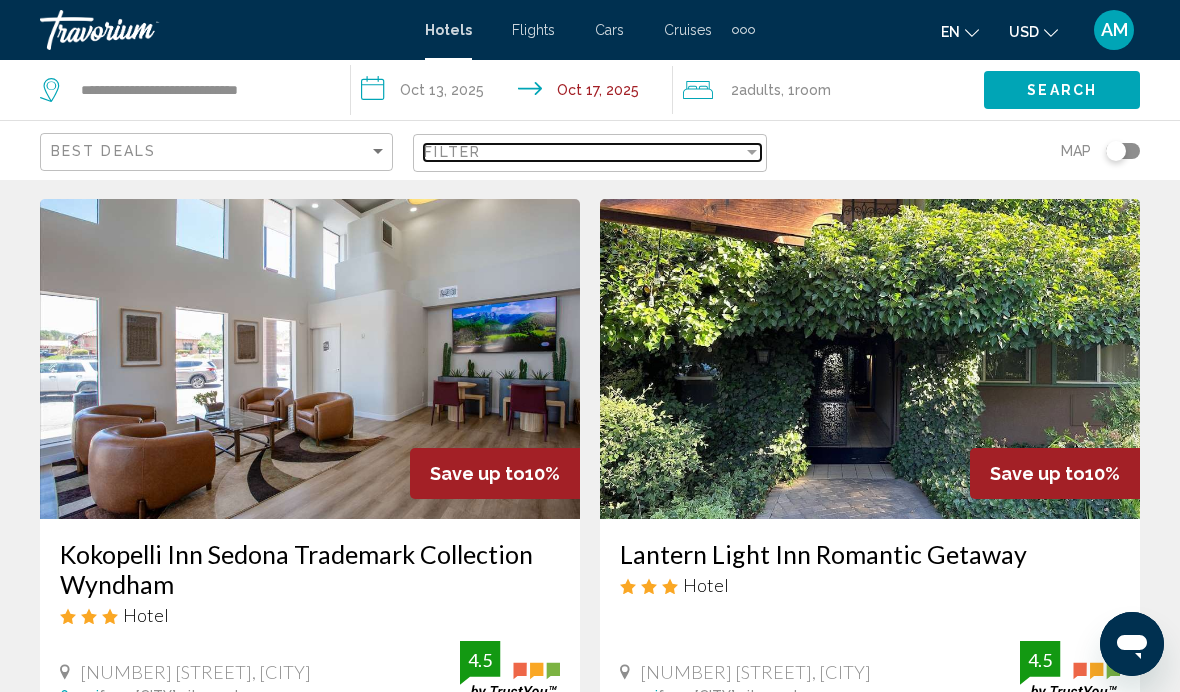 click at bounding box center [752, 152] 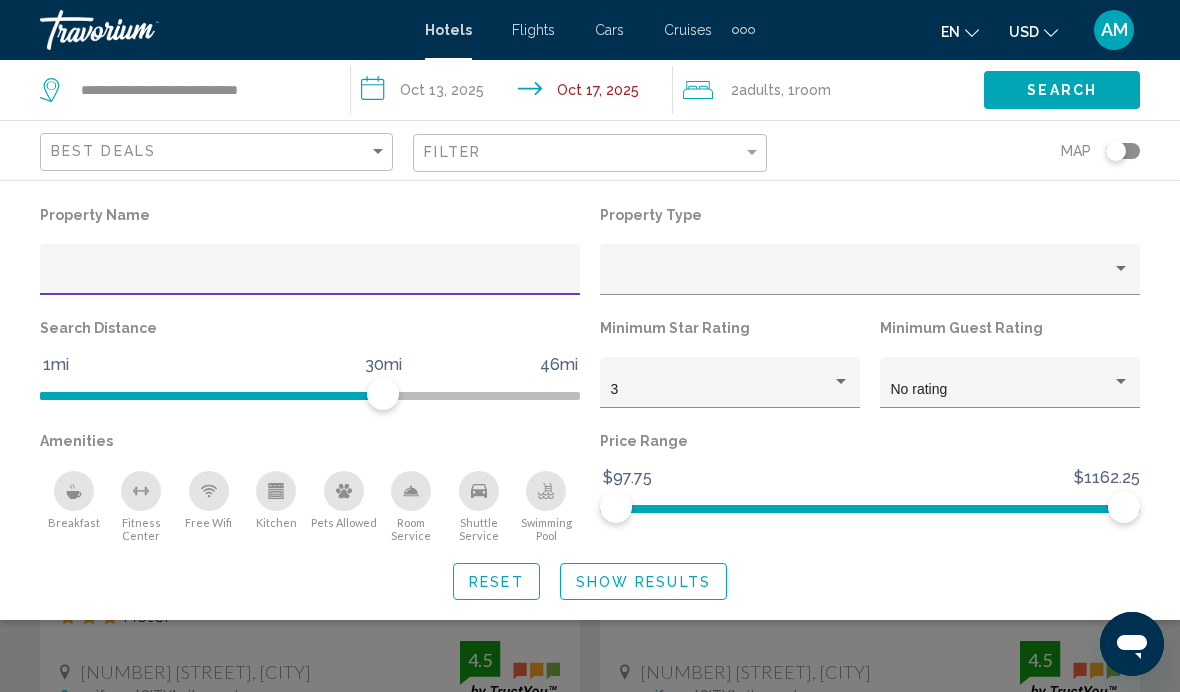 scroll, scrollTop: 50, scrollLeft: 0, axis: vertical 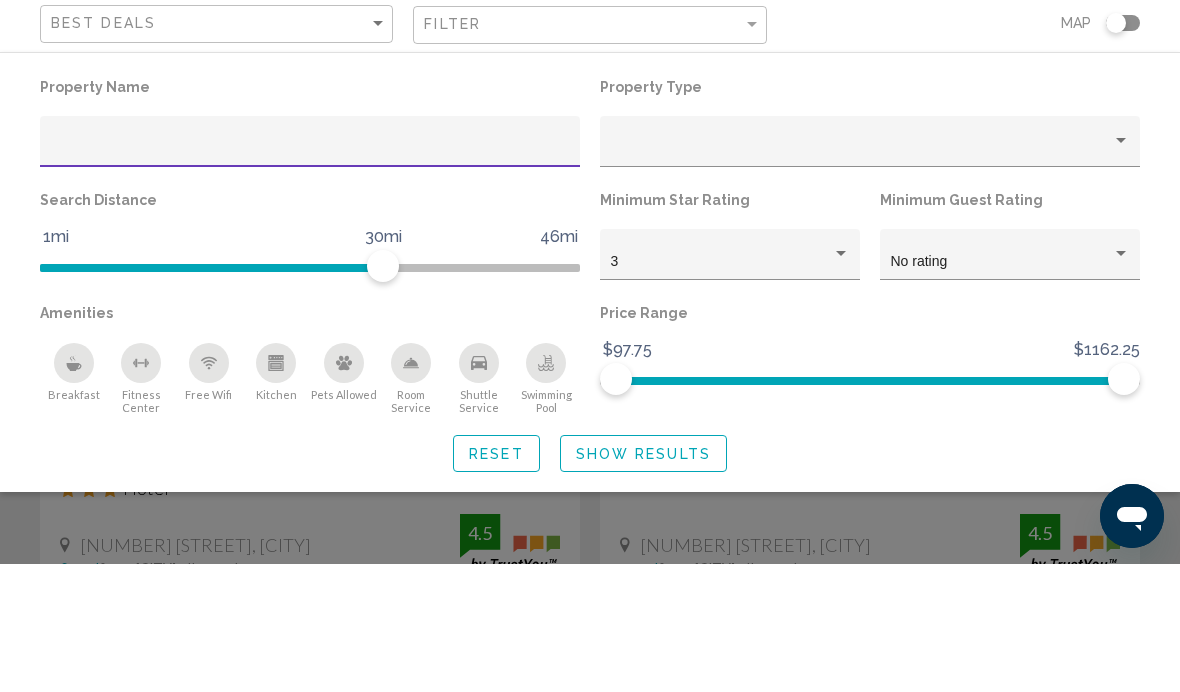 click at bounding box center [861, 277] 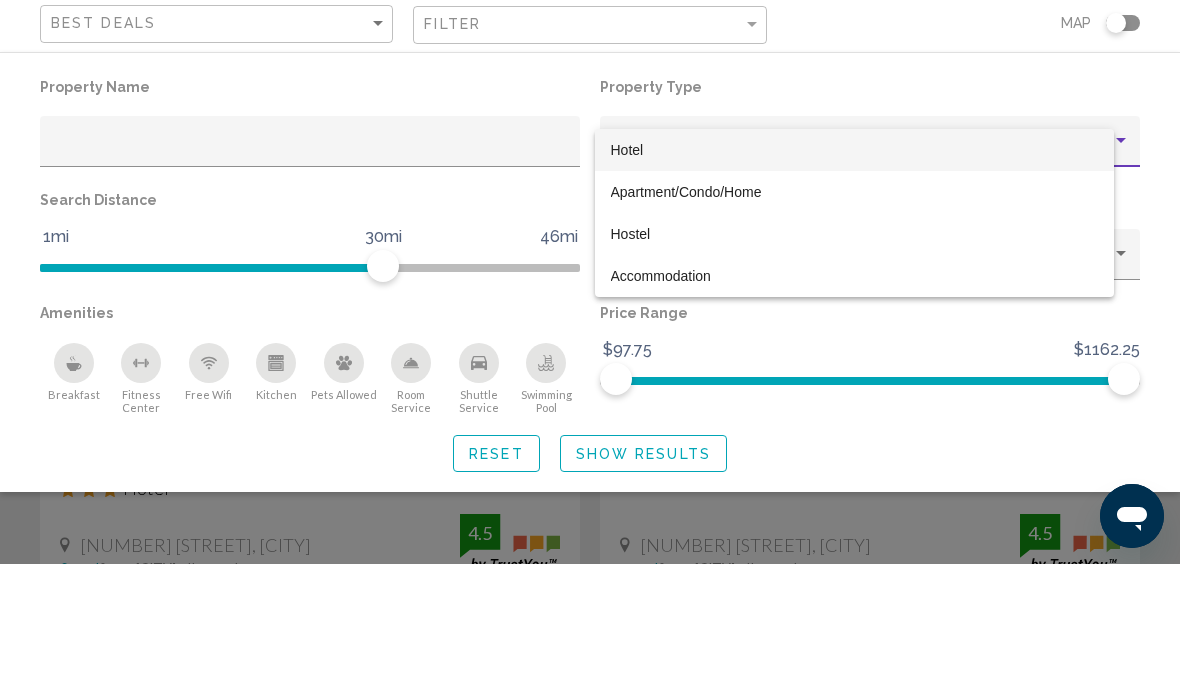 scroll, scrollTop: 179, scrollLeft: 0, axis: vertical 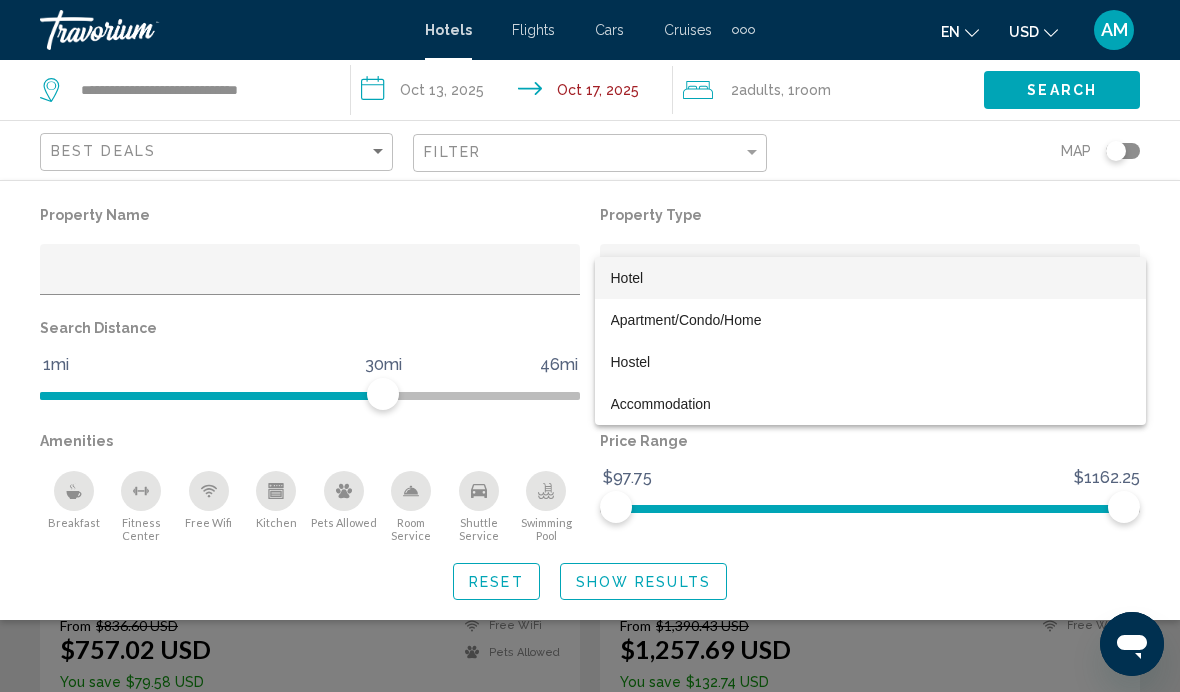 click at bounding box center (590, 346) 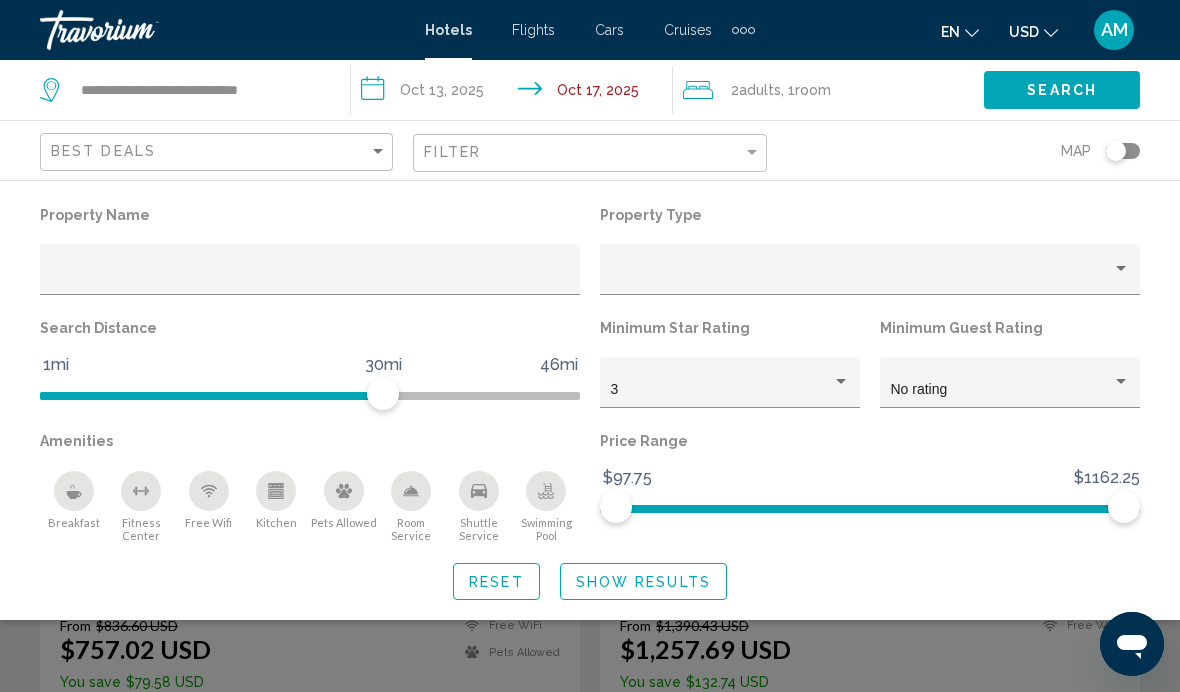 click on "3" at bounding box center [721, 390] 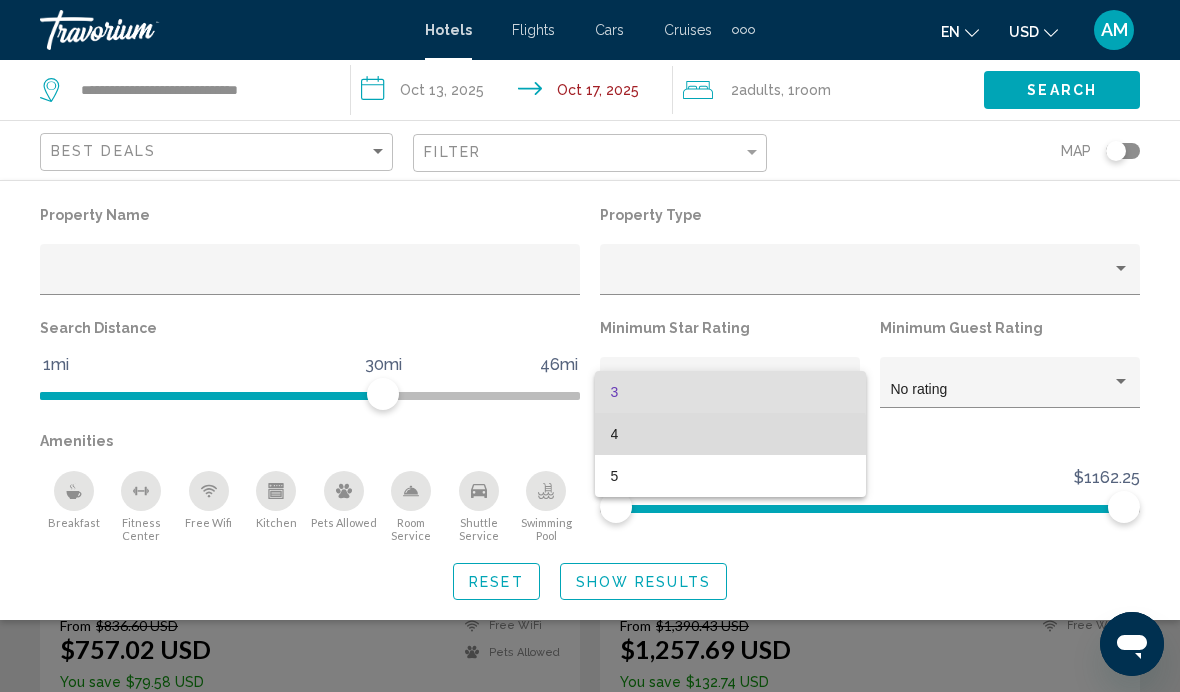 click on "4" at bounding box center (730, 434) 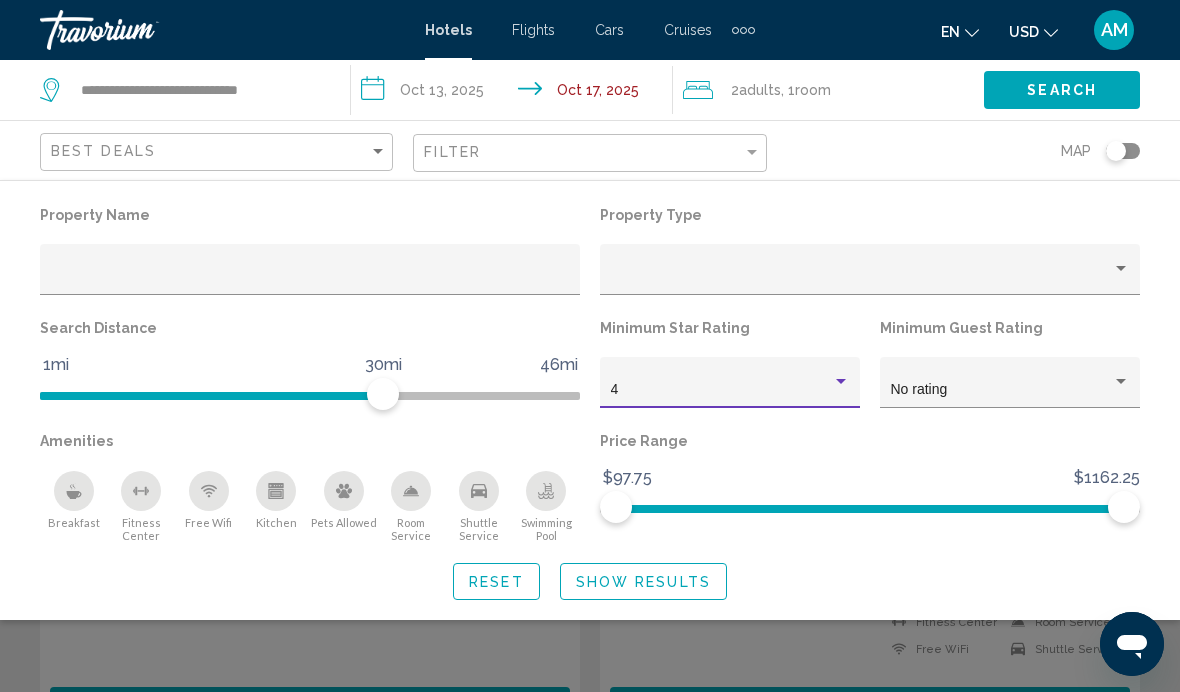 click on "Show Results" at bounding box center (643, 582) 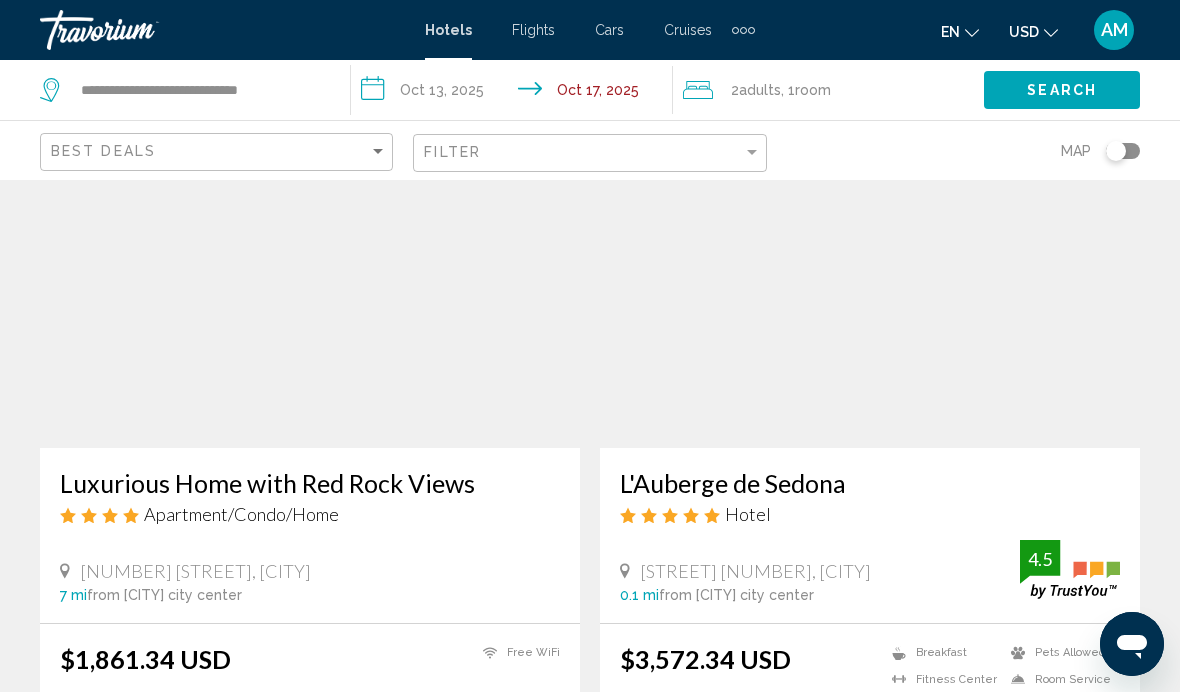scroll, scrollTop: 0, scrollLeft: 0, axis: both 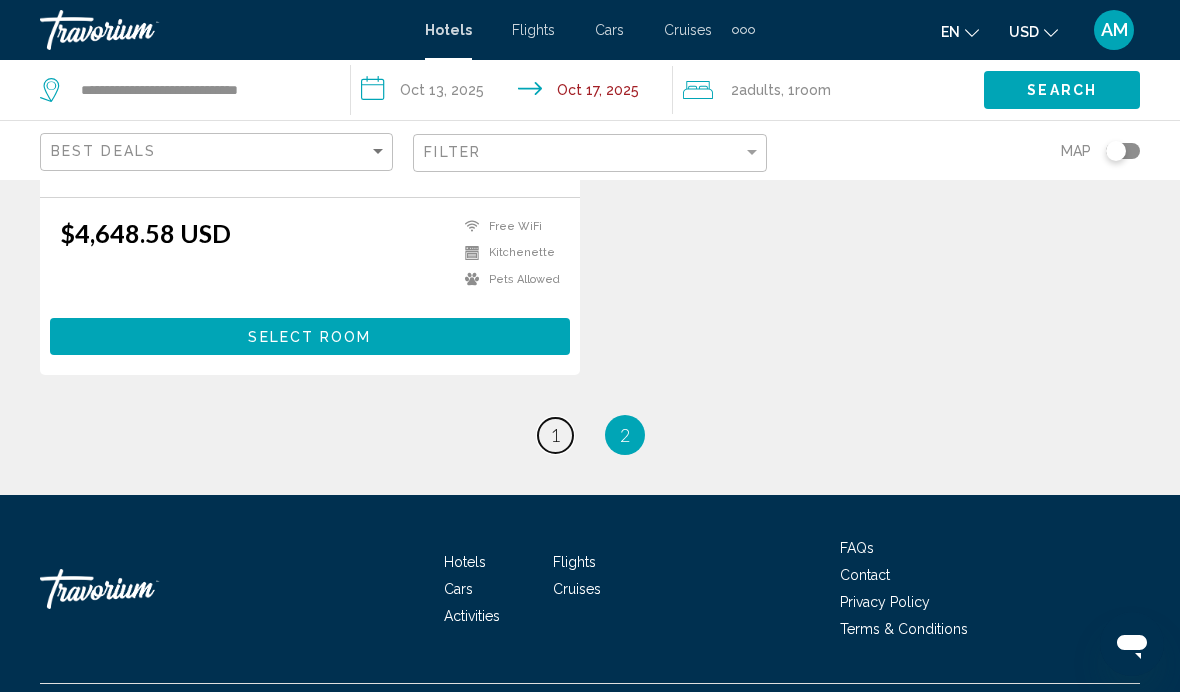 click on "page  1" at bounding box center [555, 435] 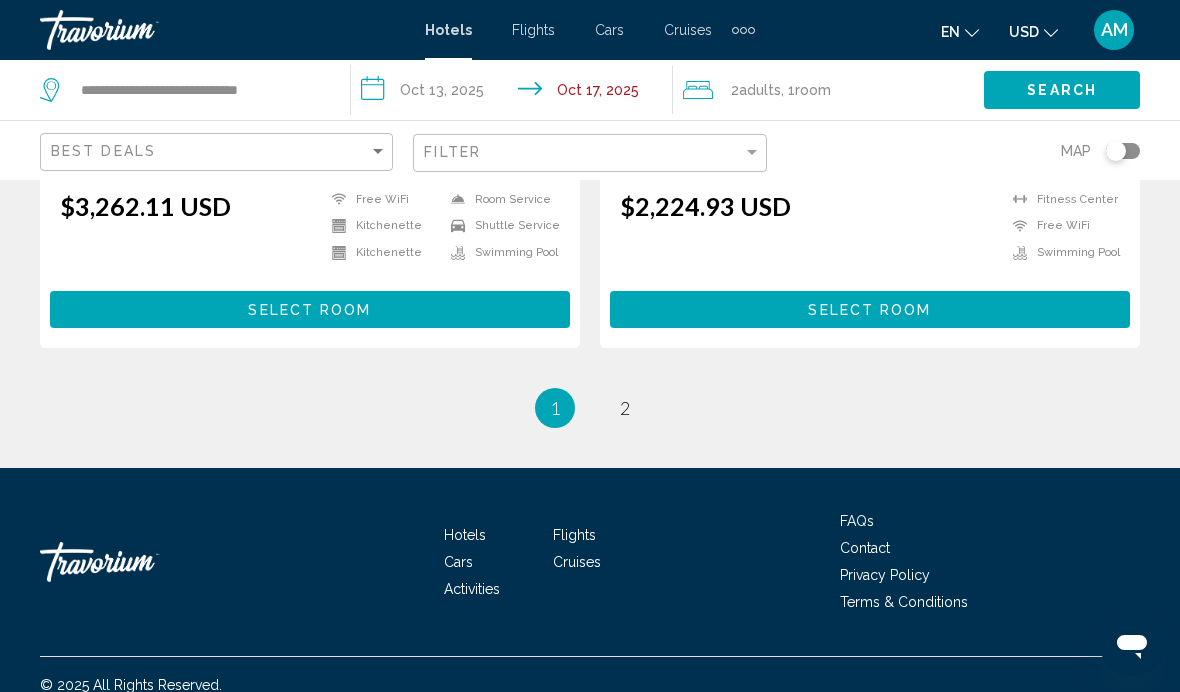 scroll, scrollTop: 4196, scrollLeft: 0, axis: vertical 